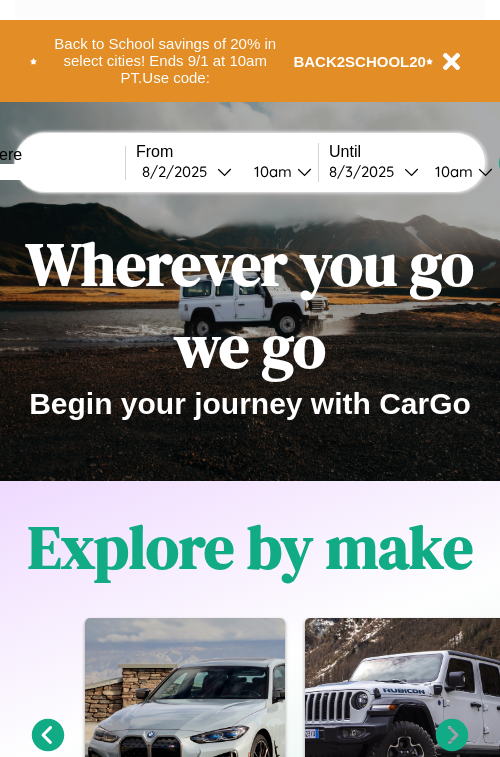scroll, scrollTop: 0, scrollLeft: 0, axis: both 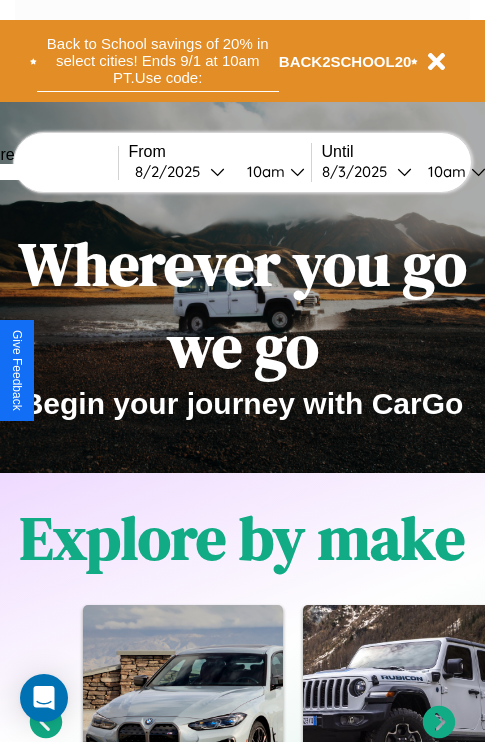 click on "Back to School savings of 20% in select cities! Ends 9/1 at 10am PT.  Use code:" at bounding box center (158, 61) 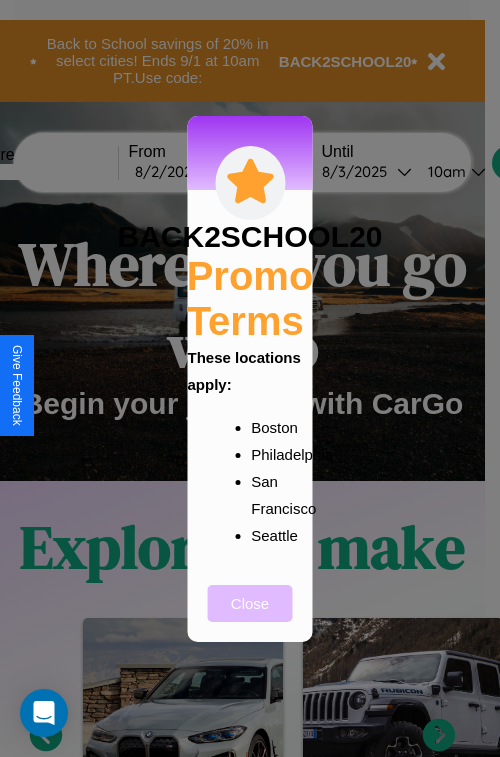 click on "Close" at bounding box center [250, 603] 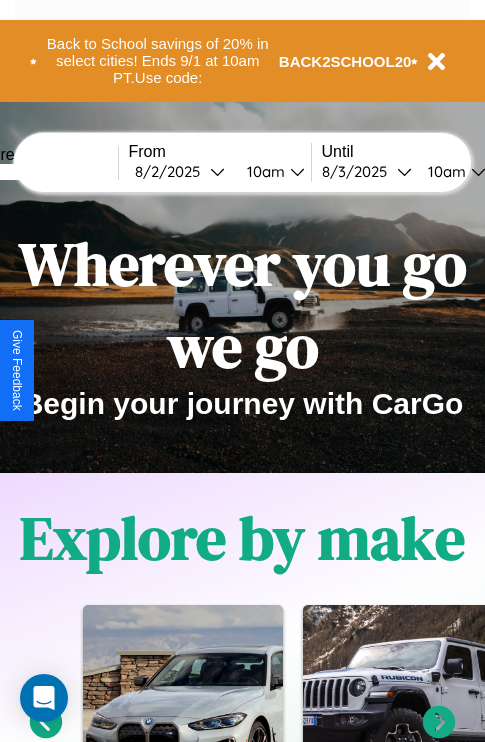 click at bounding box center [43, 172] 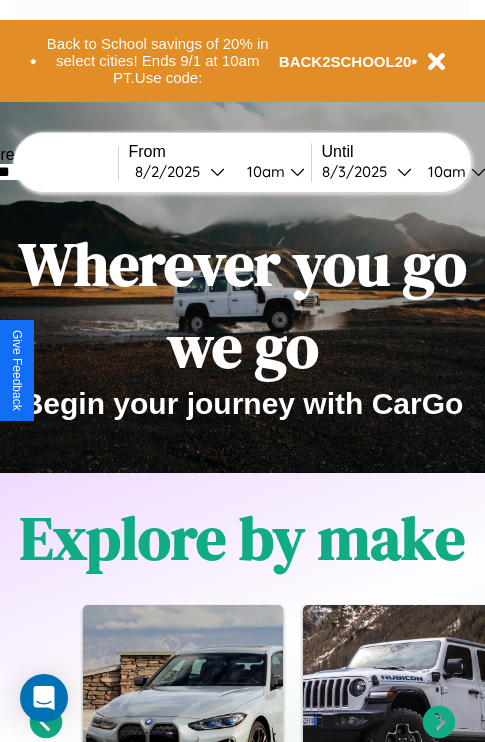 type on "*******" 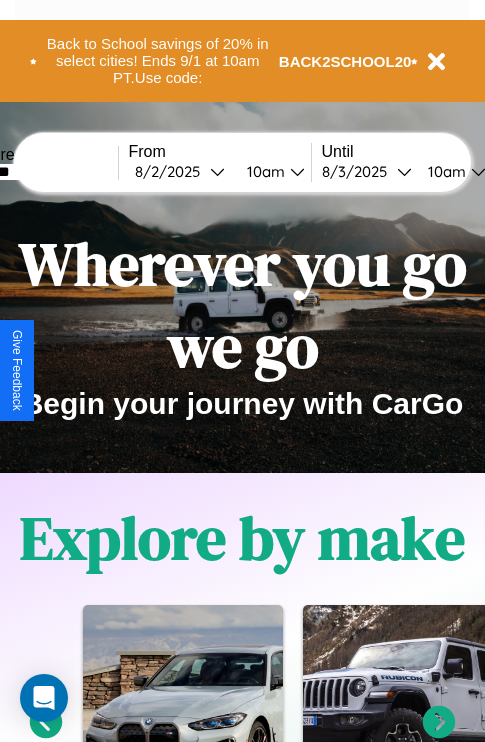 click on "8 / 2 / 2025" at bounding box center [172, 171] 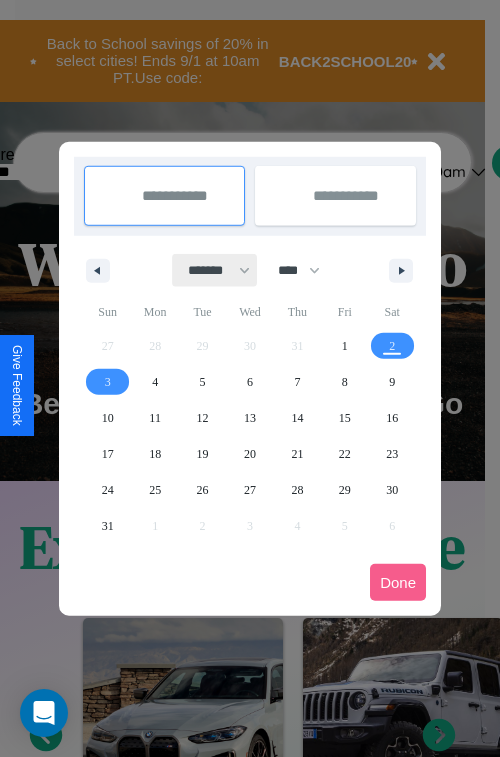 click on "******* ******** ***** ***** *** **** **** ****** ********* ******* ******** ********" at bounding box center (215, 270) 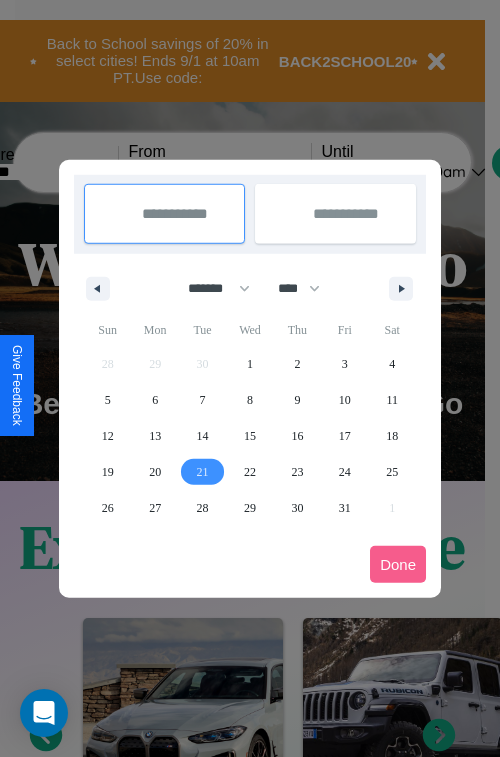 click on "21" at bounding box center [203, 472] 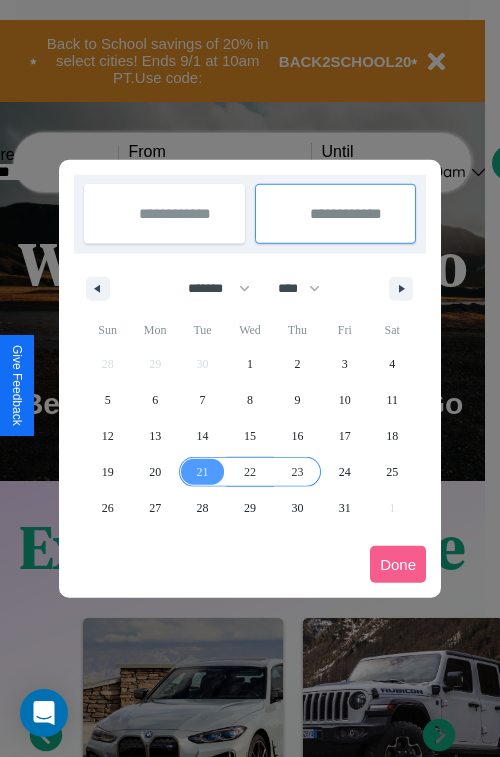 click on "23" at bounding box center [297, 472] 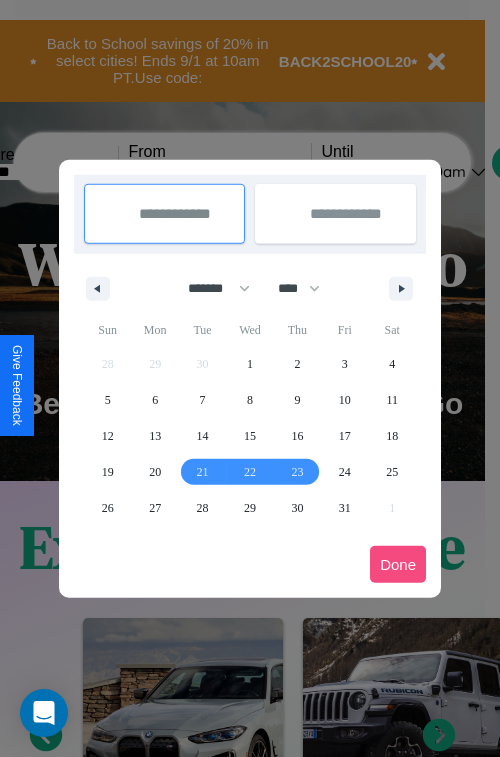 click on "Done" at bounding box center (398, 564) 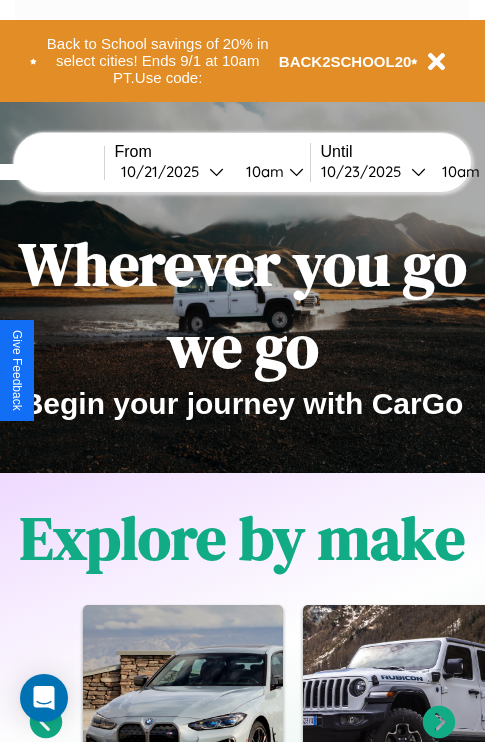 click on "10am" at bounding box center [262, 171] 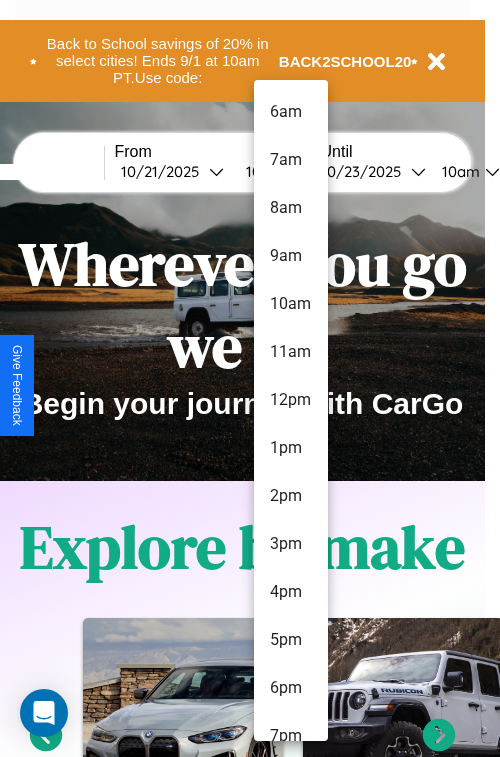 scroll, scrollTop: 163, scrollLeft: 0, axis: vertical 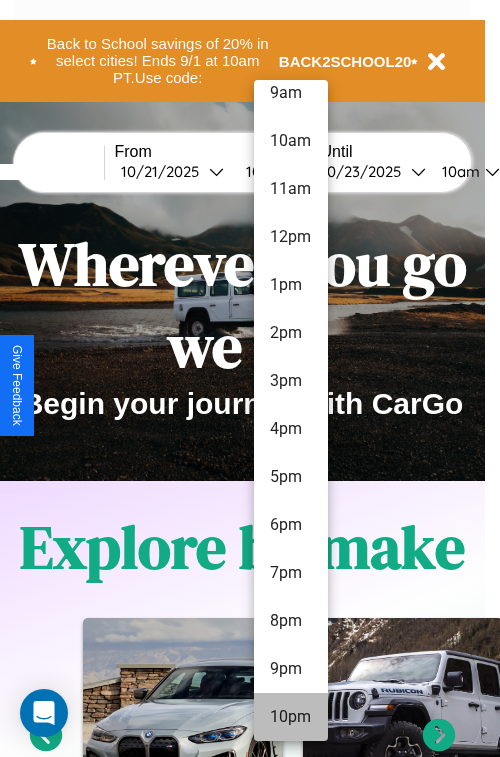 click on "10pm" at bounding box center (291, 717) 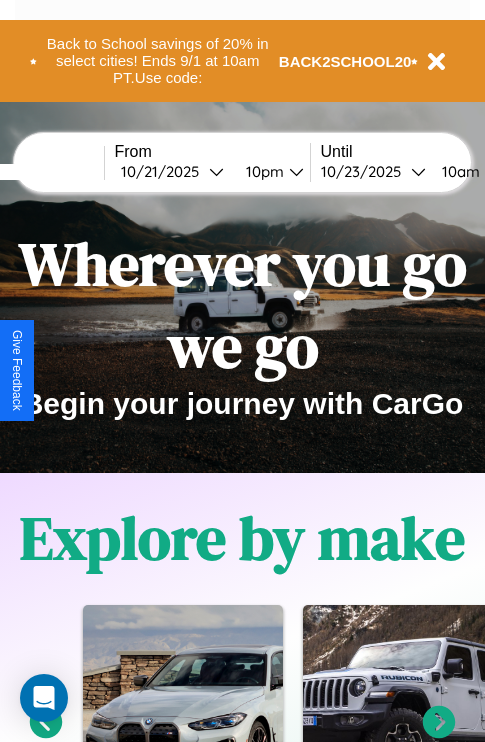 click on "10am" at bounding box center (458, 171) 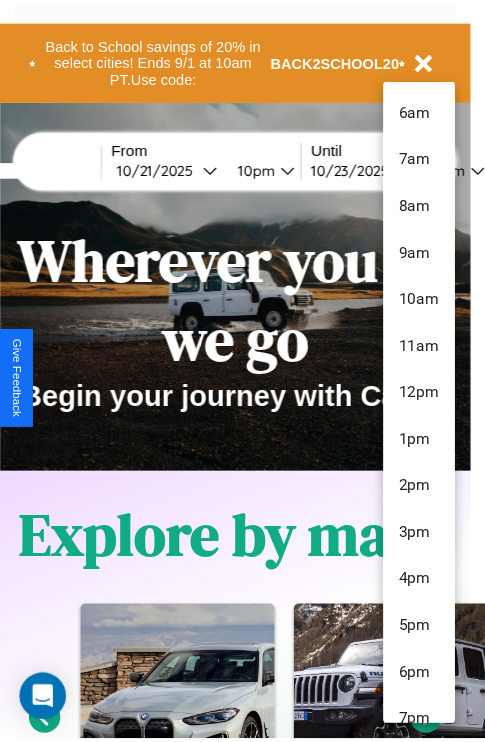 scroll, scrollTop: 211, scrollLeft: 0, axis: vertical 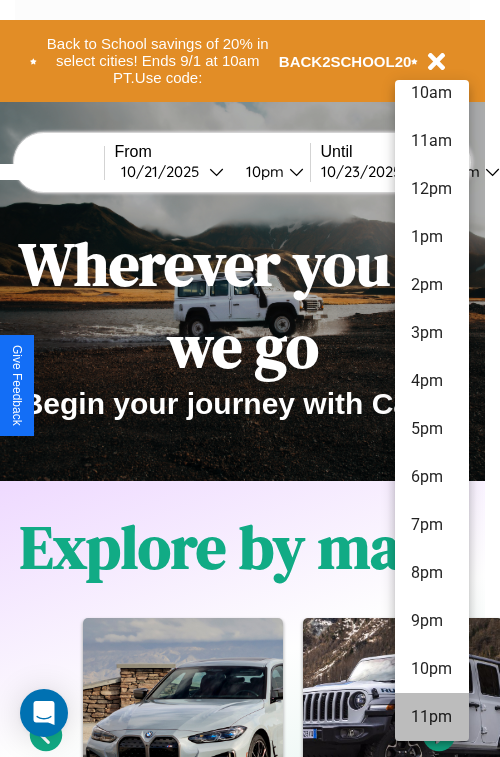 click on "11pm" at bounding box center (432, 717) 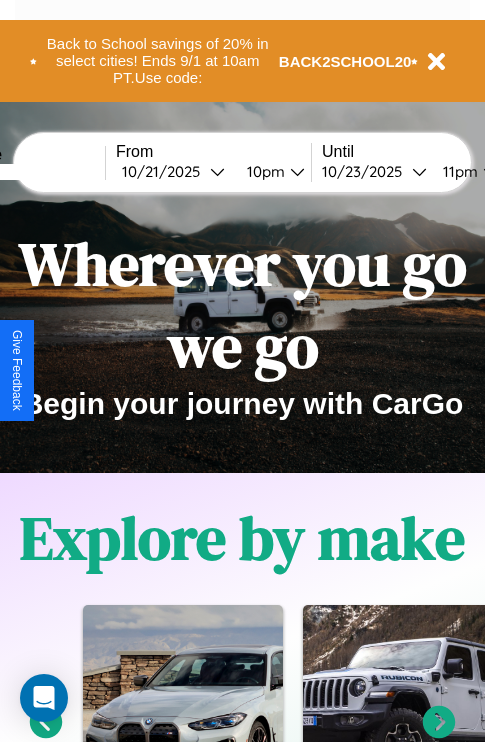 scroll, scrollTop: 0, scrollLeft: 80, axis: horizontal 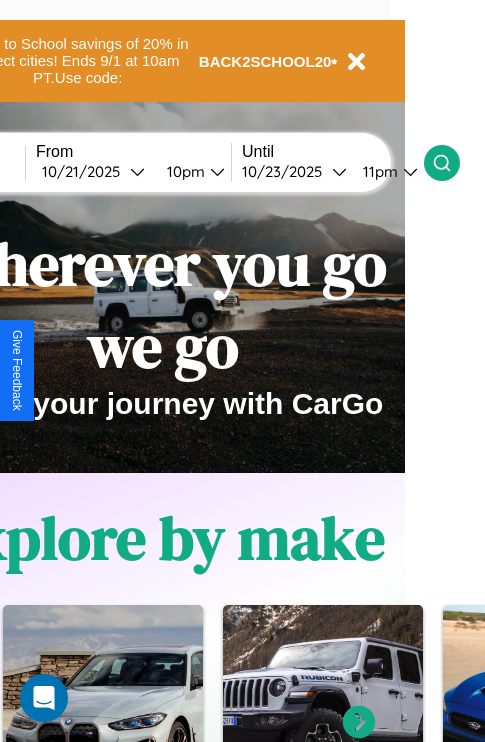 click 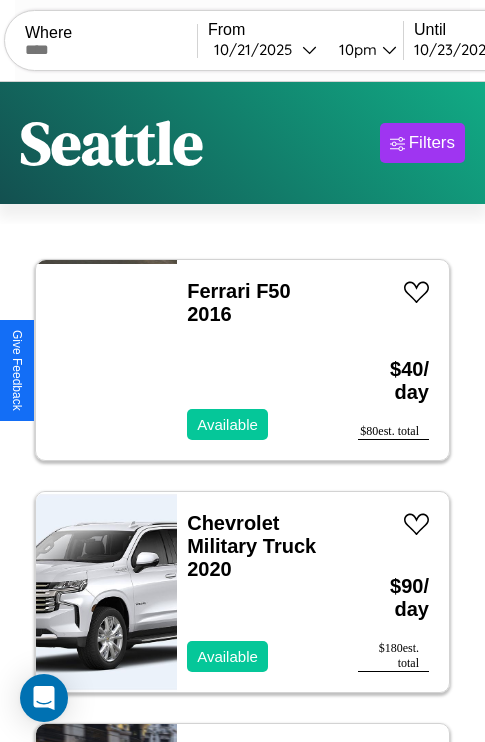 scroll, scrollTop: 95, scrollLeft: 0, axis: vertical 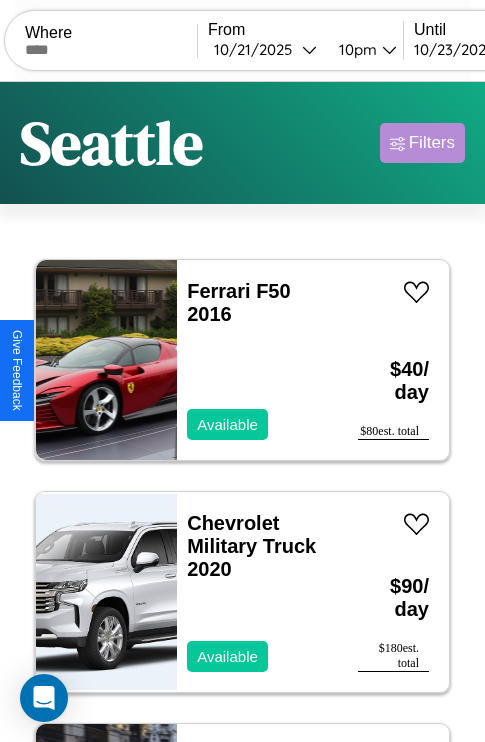 click on "Filters" at bounding box center [432, 143] 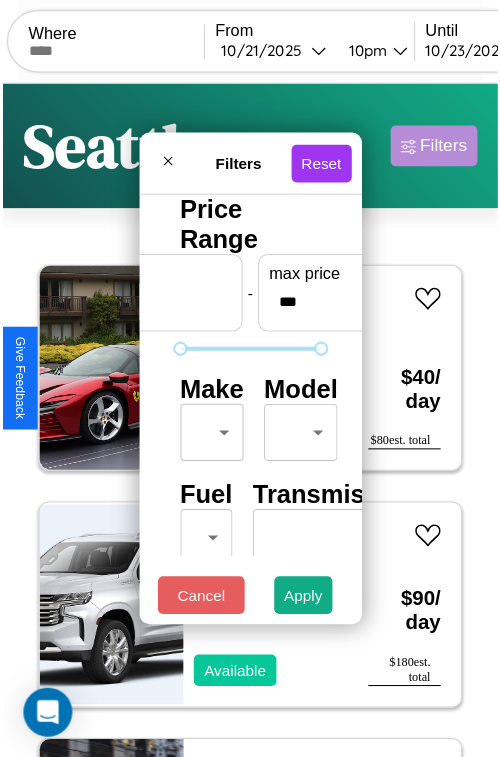 scroll, scrollTop: 59, scrollLeft: 0, axis: vertical 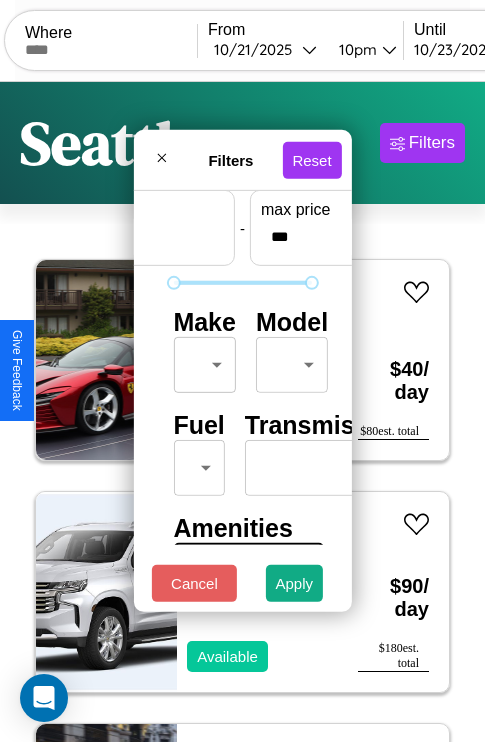click on "CarGo Where From 10 / 21 / 2025 10pm Until 10 / 23 / 2025 11pm Become a Host Login Sign Up Seattle Filters 97  cars in this area These cars can be picked up in this city. Ferrari   F50   2016 Available $ 40  / day $ 80  est. total Chevrolet   Military Truck   2020 Available $ 90  / day $ 180  est. total Lexus   RZ   2017 Available $ 50  / day $ 100  est. total Infiniti   QX4   2018 Available $ 40  / day $ 80  est. total Jeep   Wrangler   2024 Unavailable $ 130  / day $ 260  est. total Lamborghini   Huracan   2020 Available $ 170  / day $ 340  est. total Mercedes   400   2020 Available $ 60  / day $ 120  est. total Jeep   Wrangler   2024 Available $ 170  / day $ 340  est. total Mercedes   EQB-Class   2022 Available $ 60  / day $ 120  est. total Hummer   H2   2021 Available $ 120  / day $ 240  est. total Chrysler   Aspen   2020 Available $ 170  / day $ 340  est. total Bentley   Arnage   2022 Available $ 30  / day $ 60  est. total Chevrolet   Impala Limited   2017 Available $ 120  / day $ 240  est. total     $ $" at bounding box center [242, 412] 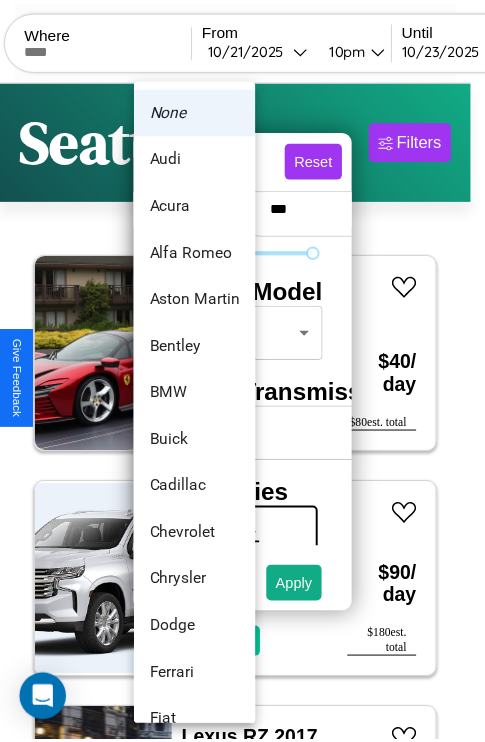 scroll, scrollTop: 38, scrollLeft: 0, axis: vertical 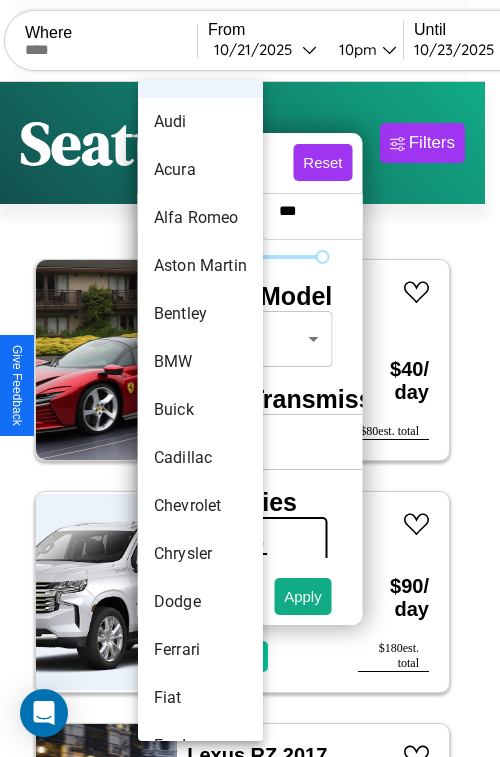 click on "Buick" at bounding box center [200, 410] 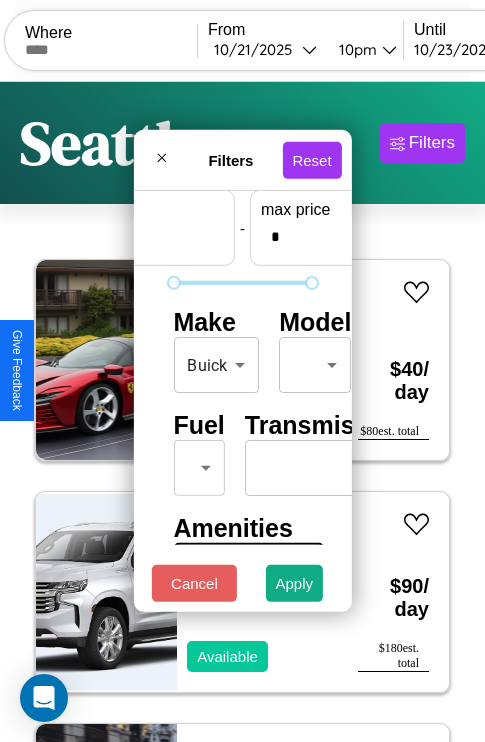 scroll, scrollTop: 59, scrollLeft: 124, axis: both 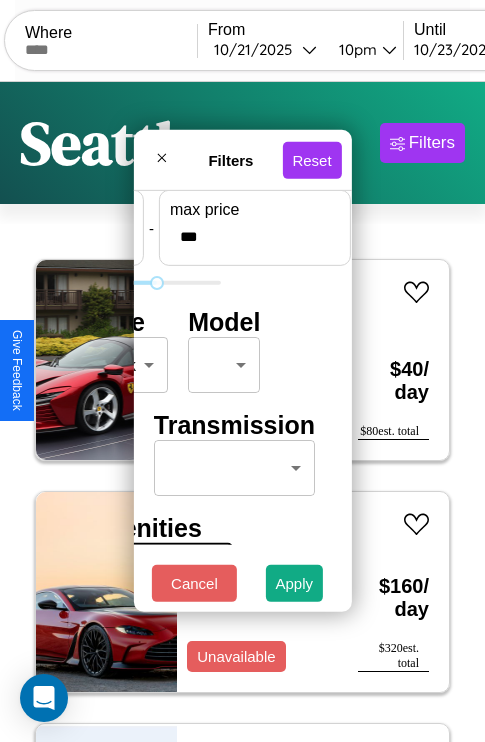 type on "***" 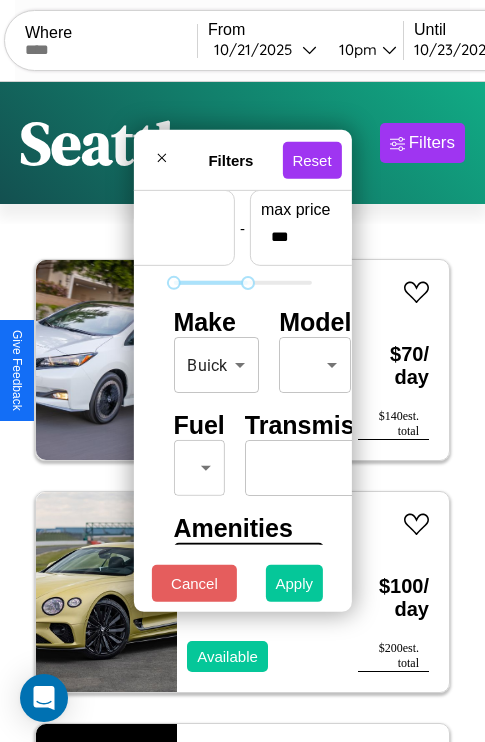 type on "*" 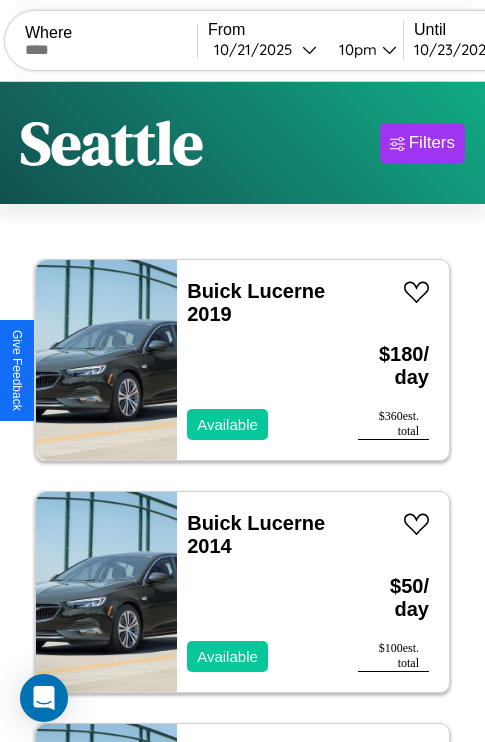 scroll, scrollTop: 79, scrollLeft: 0, axis: vertical 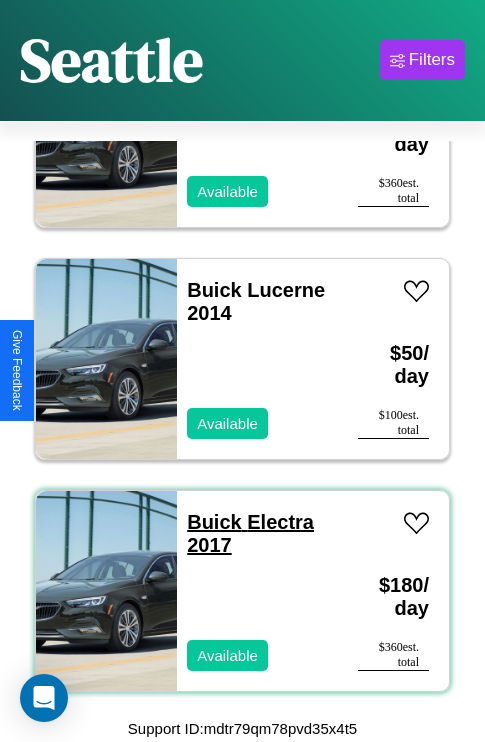 click on "Buick   Electra   2017" at bounding box center (250, 533) 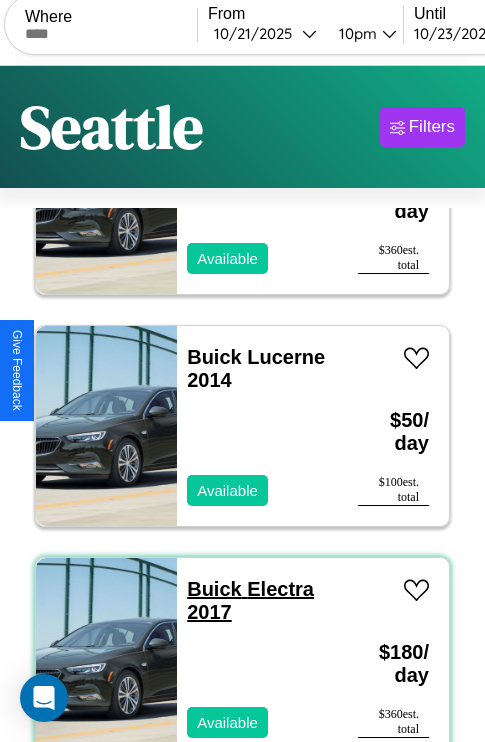 scroll, scrollTop: 57, scrollLeft: 0, axis: vertical 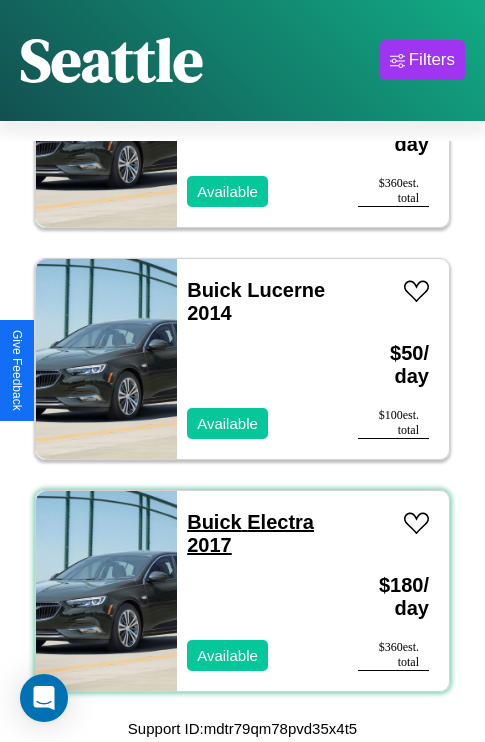 click on "Buick   Electra   2017" at bounding box center [250, 533] 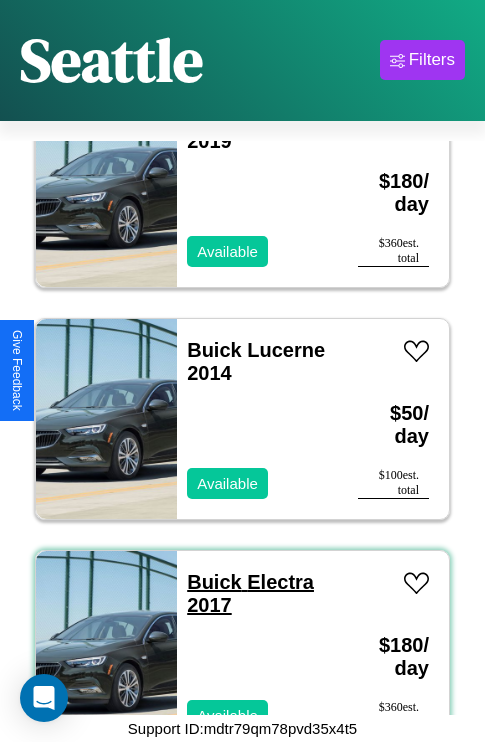 scroll, scrollTop: 75, scrollLeft: 0, axis: vertical 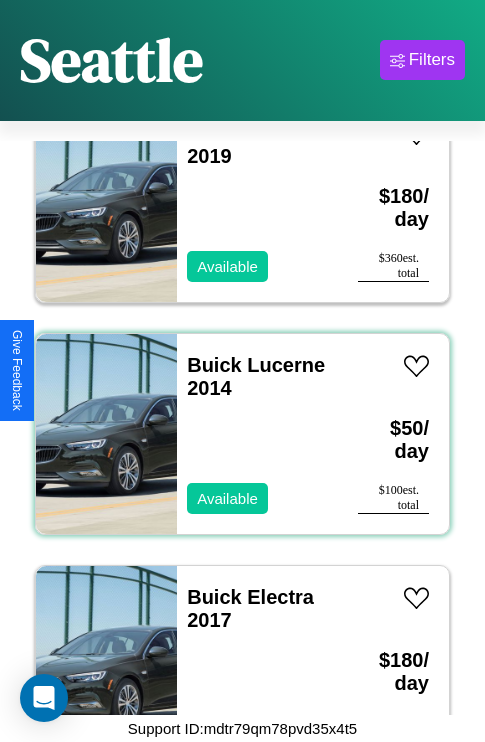 click on "Buick   Lucerne   2014 Available" at bounding box center [257, 434] 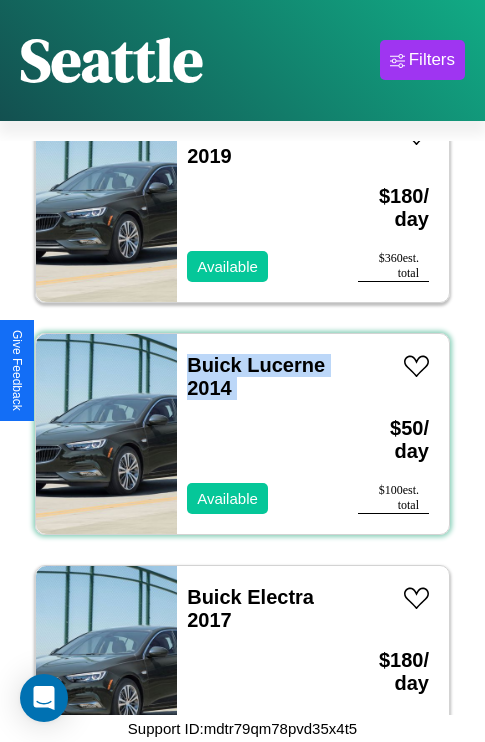 click on "Buick   Lucerne   2014 Available" at bounding box center [257, 434] 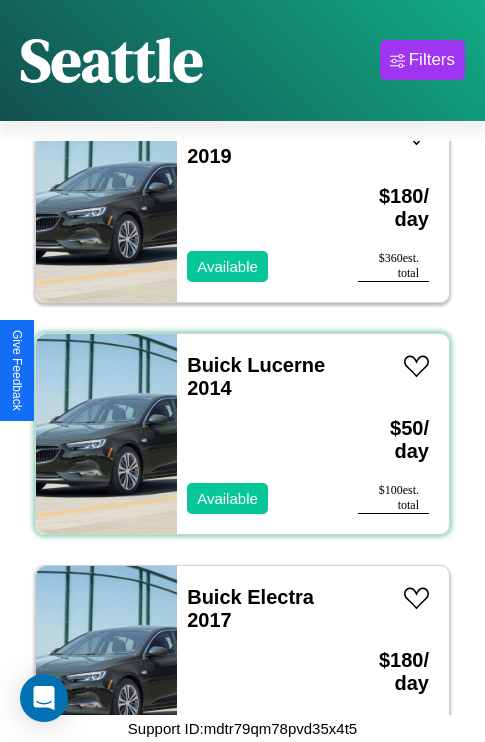 click on "Buick   Lucerne   2014 Available" at bounding box center [257, 434] 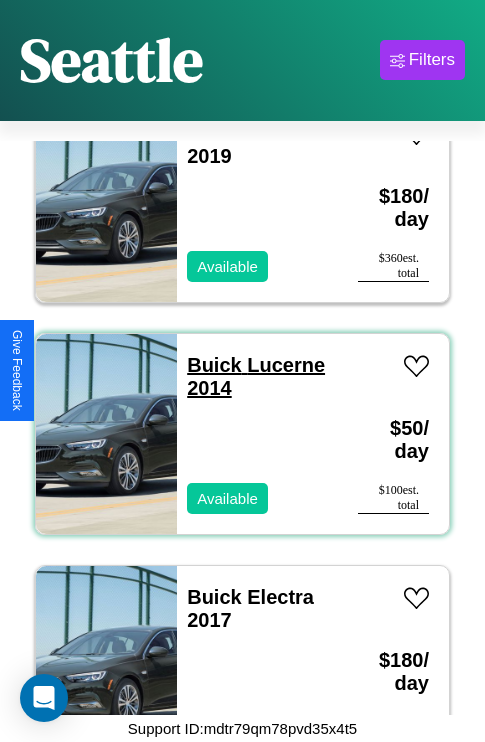 click on "Buick   Lucerne   2014" at bounding box center (256, 376) 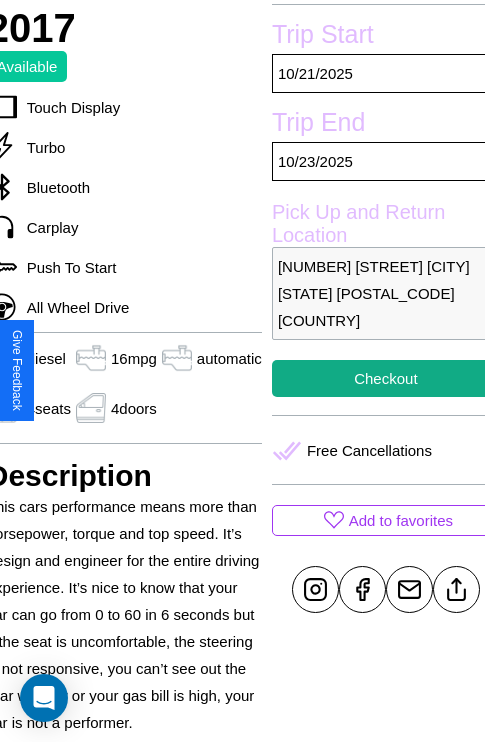 scroll, scrollTop: 524, scrollLeft: 88, axis: both 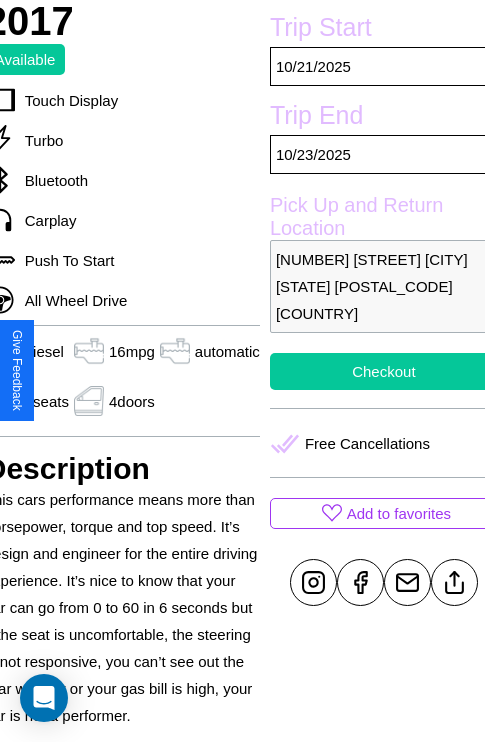 click on "Checkout" at bounding box center (384, 371) 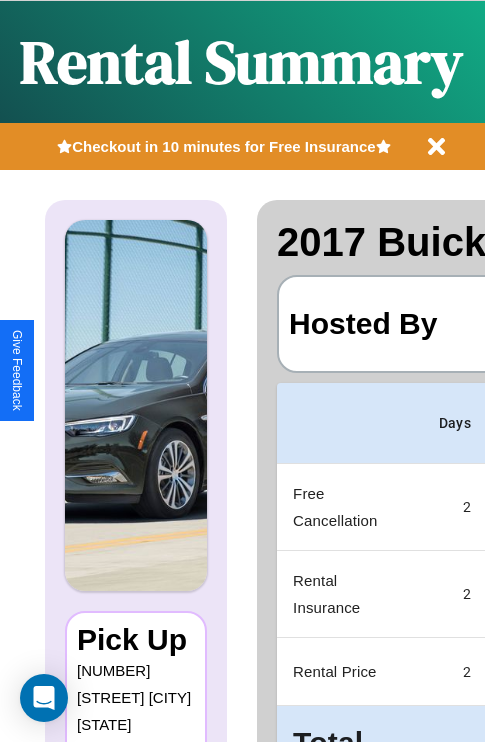 scroll, scrollTop: 0, scrollLeft: 387, axis: horizontal 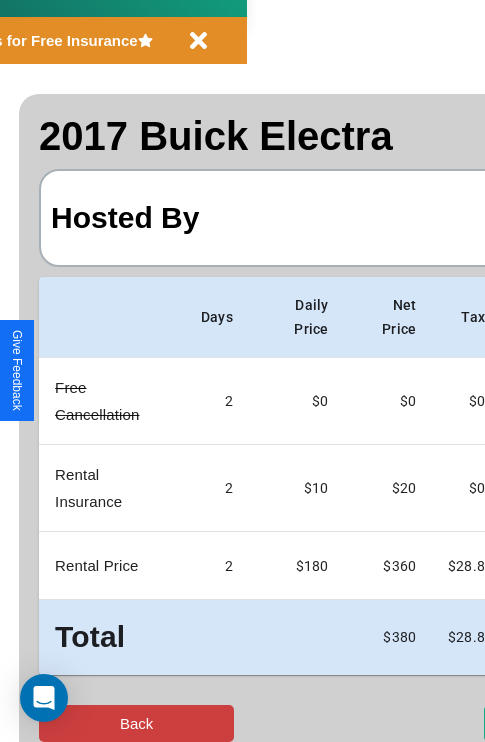 click on "Back" at bounding box center [136, 723] 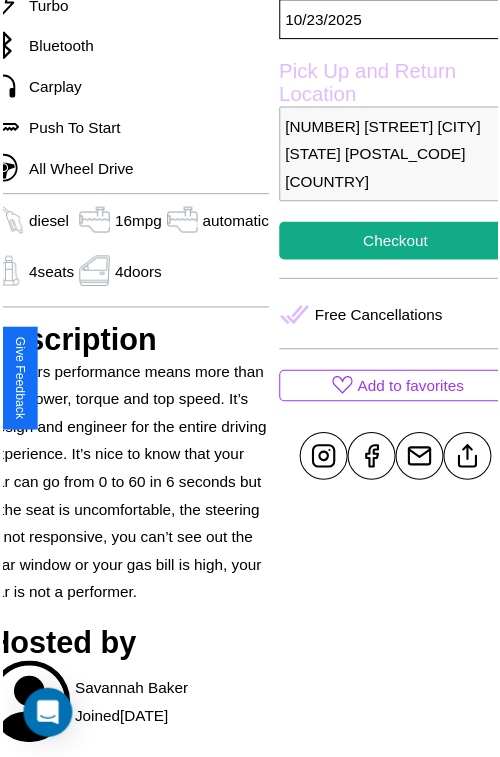 scroll, scrollTop: 666, scrollLeft: 88, axis: both 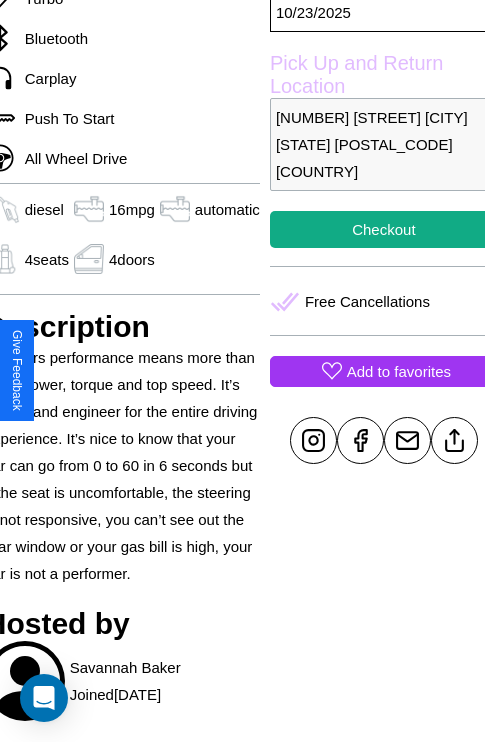 click on "Add to favorites" at bounding box center (399, 371) 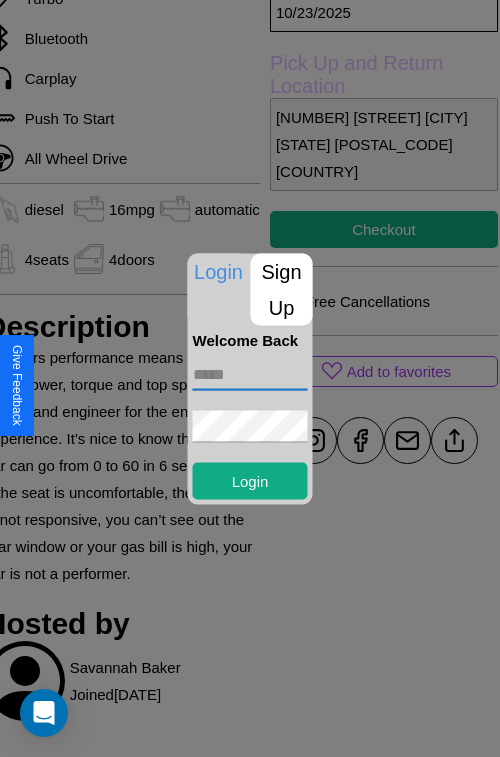 click at bounding box center (250, 374) 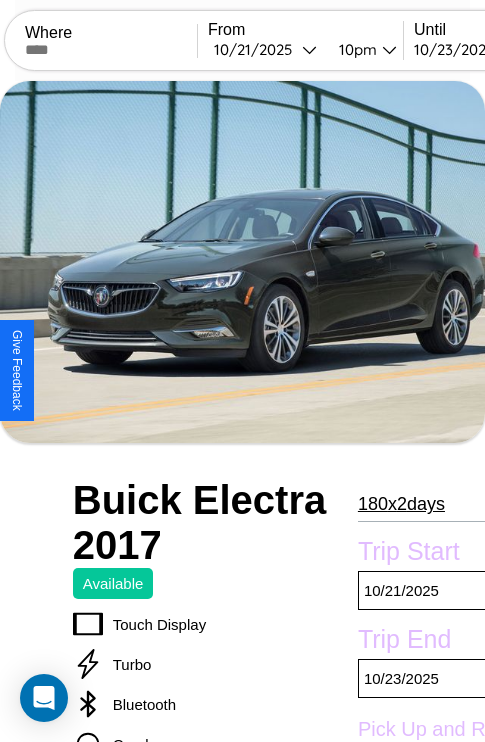 scroll, scrollTop: 133, scrollLeft: 0, axis: vertical 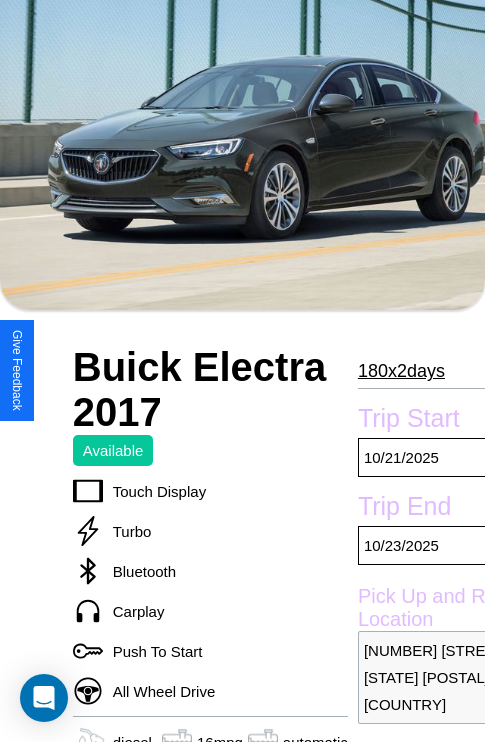 click on "180  x  2  days" at bounding box center [401, 371] 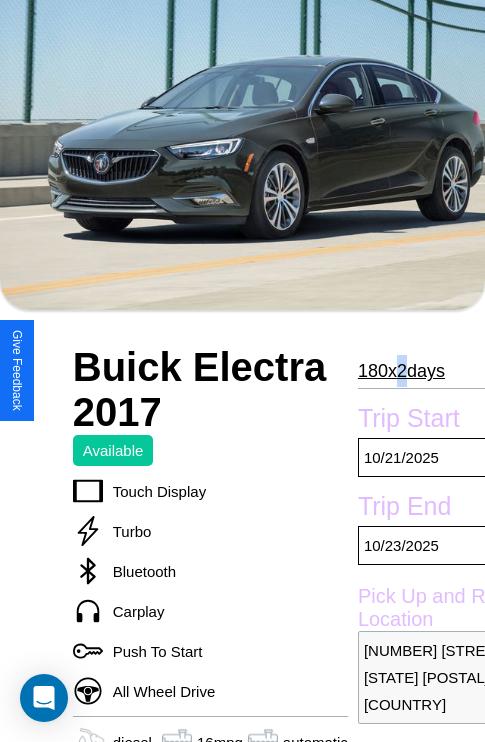 click on "180  x  2  days" at bounding box center [401, 371] 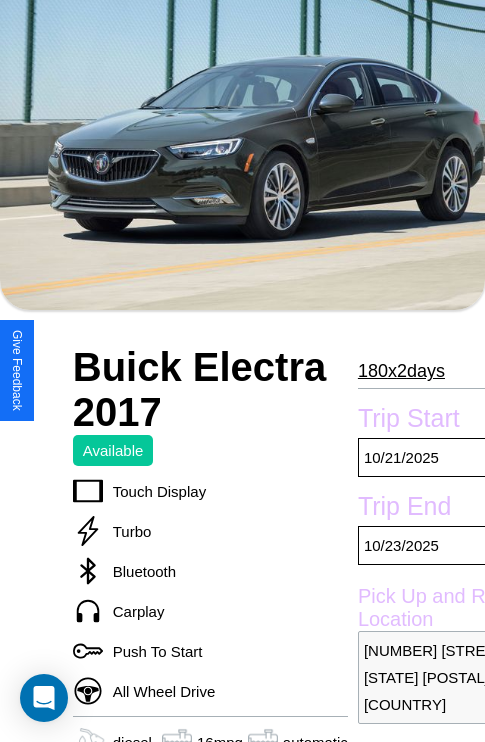 click on "180  x  2  days" at bounding box center [401, 371] 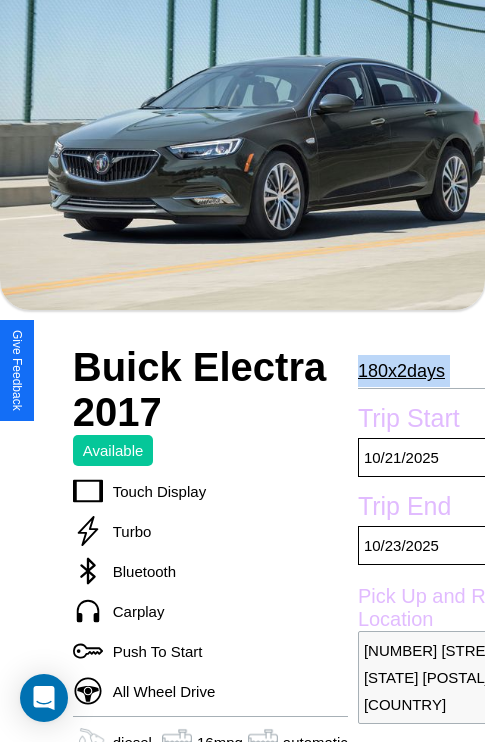 click on "180  x  2  days" at bounding box center (401, 371) 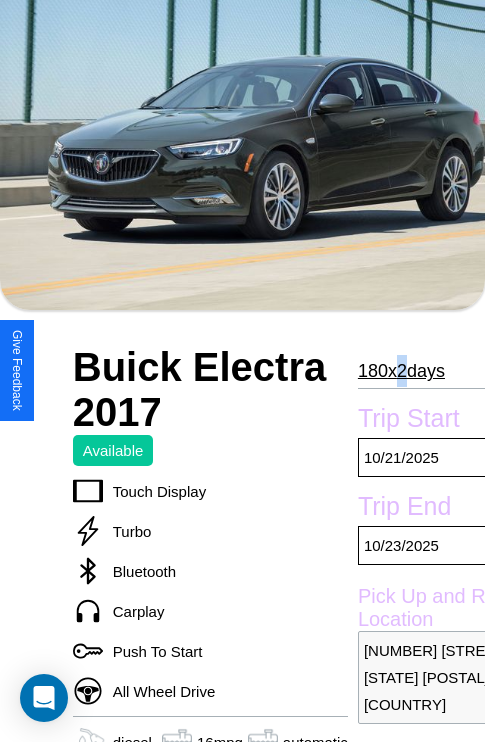 click on "180  x  2  days" at bounding box center (401, 371) 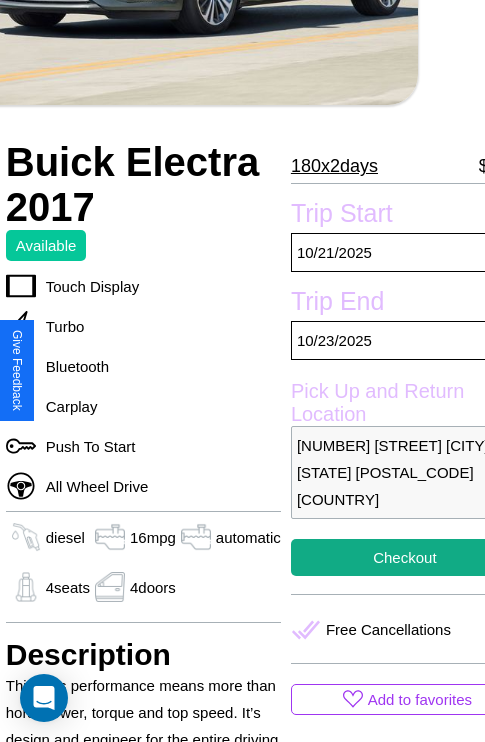scroll, scrollTop: 439, scrollLeft: 88, axis: both 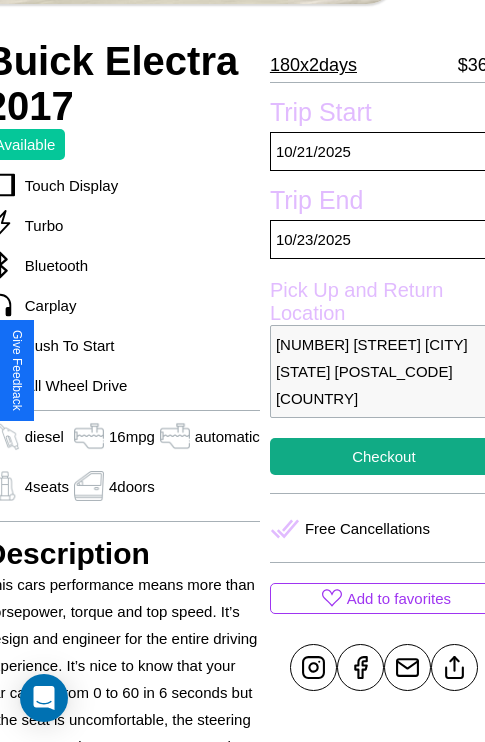 click on "[NUMBER] [STREET]  [CITY] [STATE] [POSTAL_CODE] [COUNTRY]" at bounding box center [384, 371] 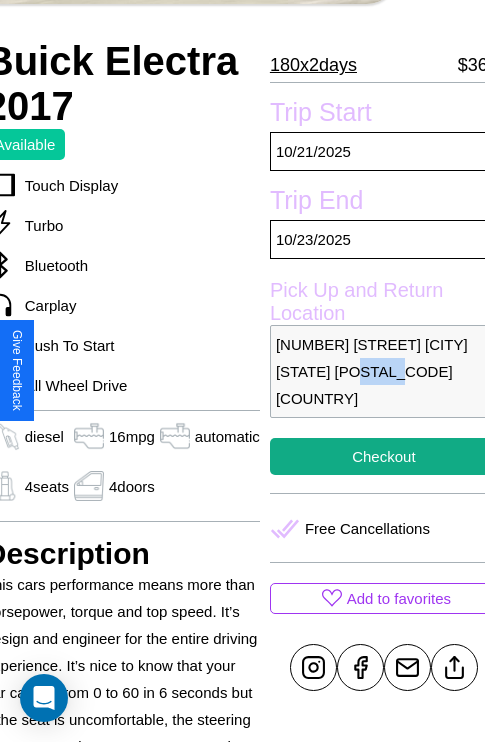click on "[NUMBER] [STREET]  [CITY] [STATE] [POSTAL_CODE] [COUNTRY]" at bounding box center [384, 371] 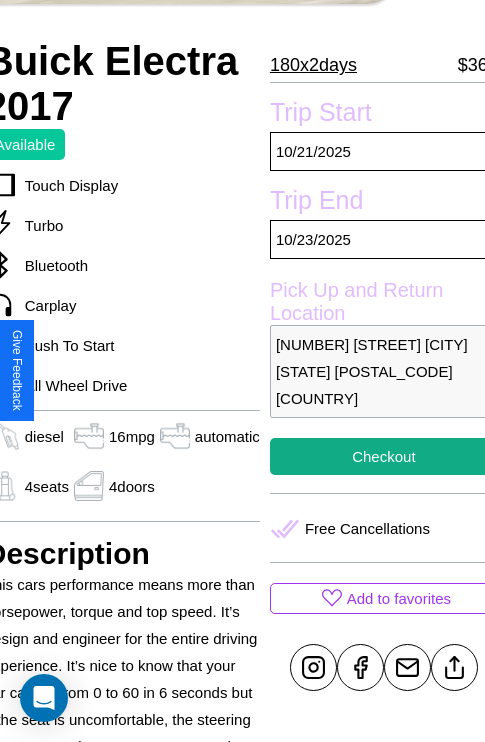 click on "[NUMBER] [STREET]  [CITY] [STATE] [POSTAL_CODE] [COUNTRY]" at bounding box center (384, 371) 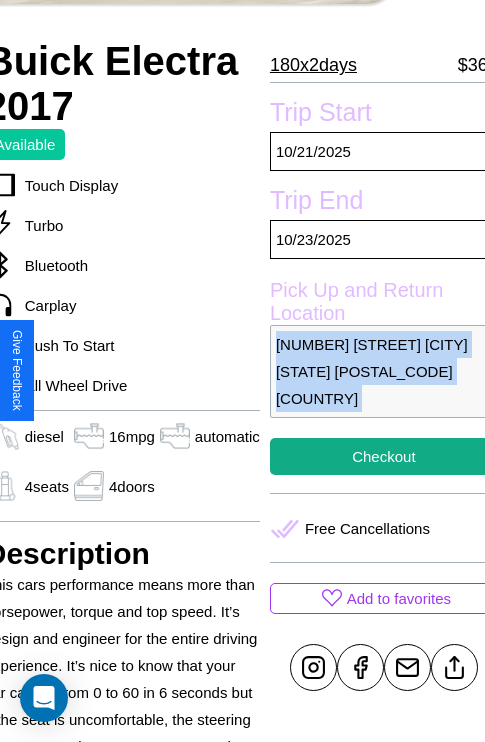 click on "[NUMBER] [STREET]  [CITY] [STATE] [POSTAL_CODE] [COUNTRY]" at bounding box center [384, 371] 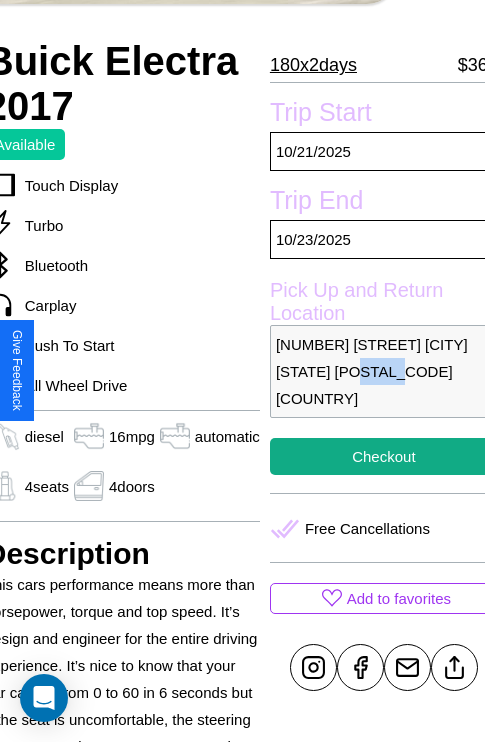 click on "[NUMBER] [STREET]  [CITY] [STATE] [POSTAL_CODE] [COUNTRY]" at bounding box center [384, 371] 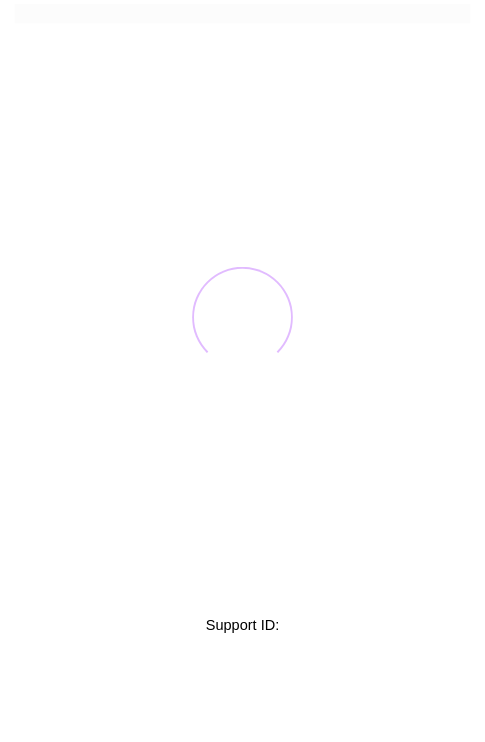 scroll, scrollTop: 0, scrollLeft: 0, axis: both 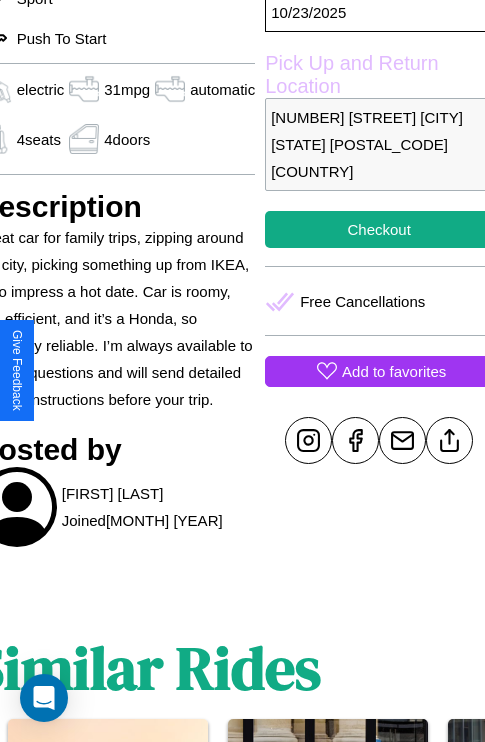 click on "Add to favorites" at bounding box center [394, 371] 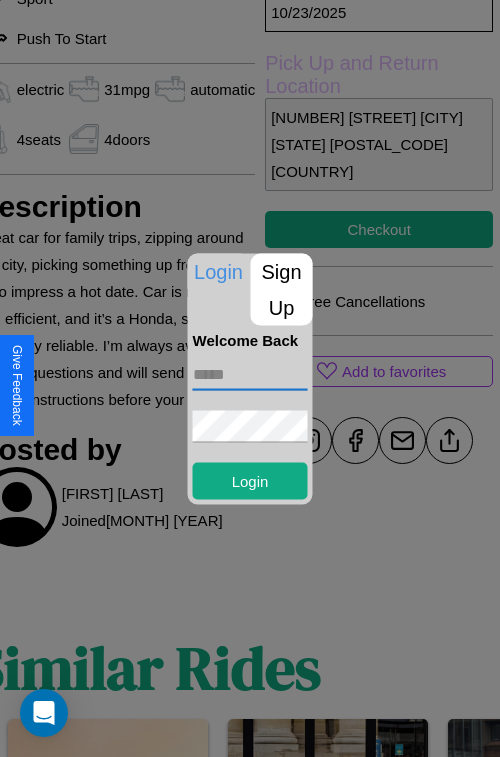click at bounding box center (250, 374) 